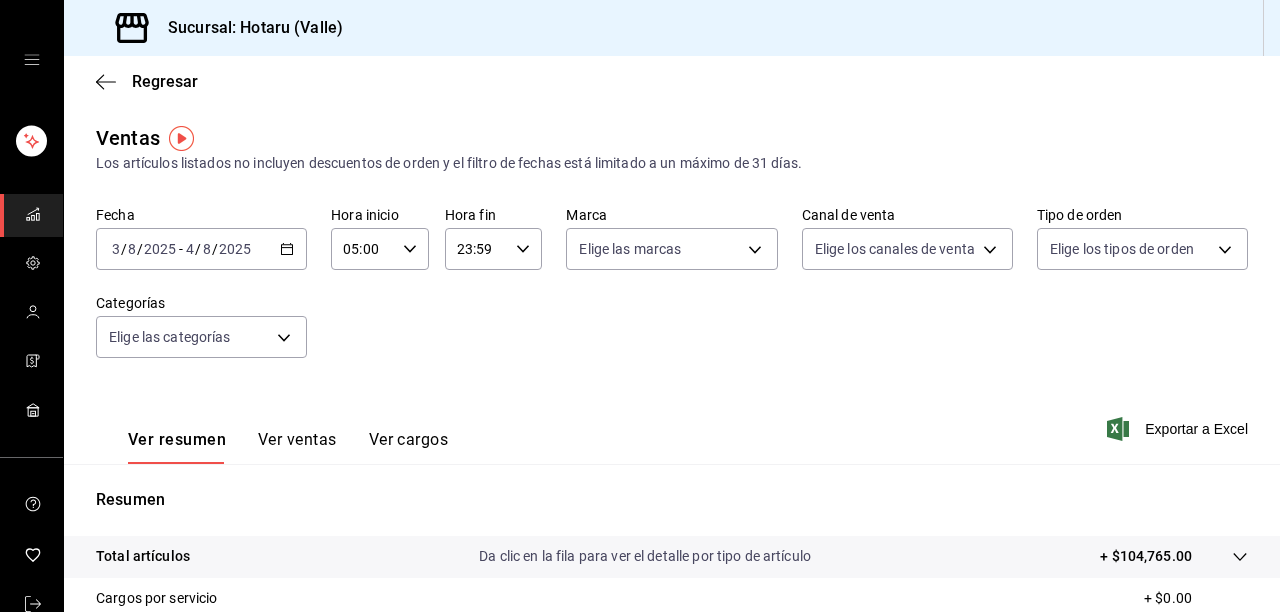 scroll, scrollTop: 0, scrollLeft: 0, axis: both 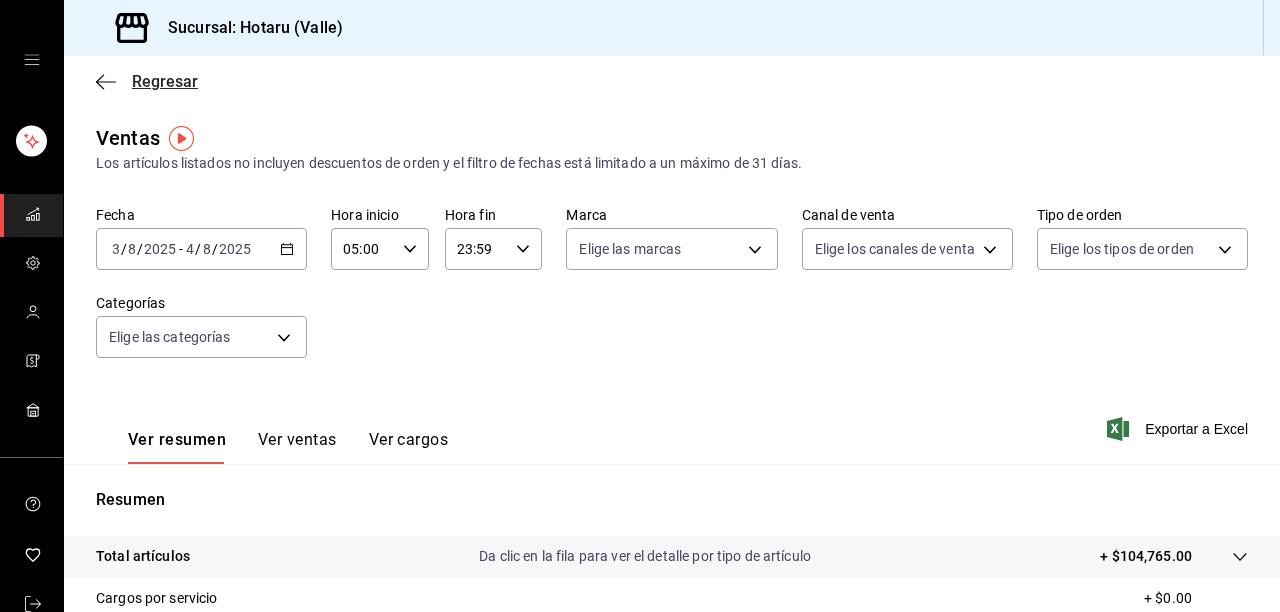 click 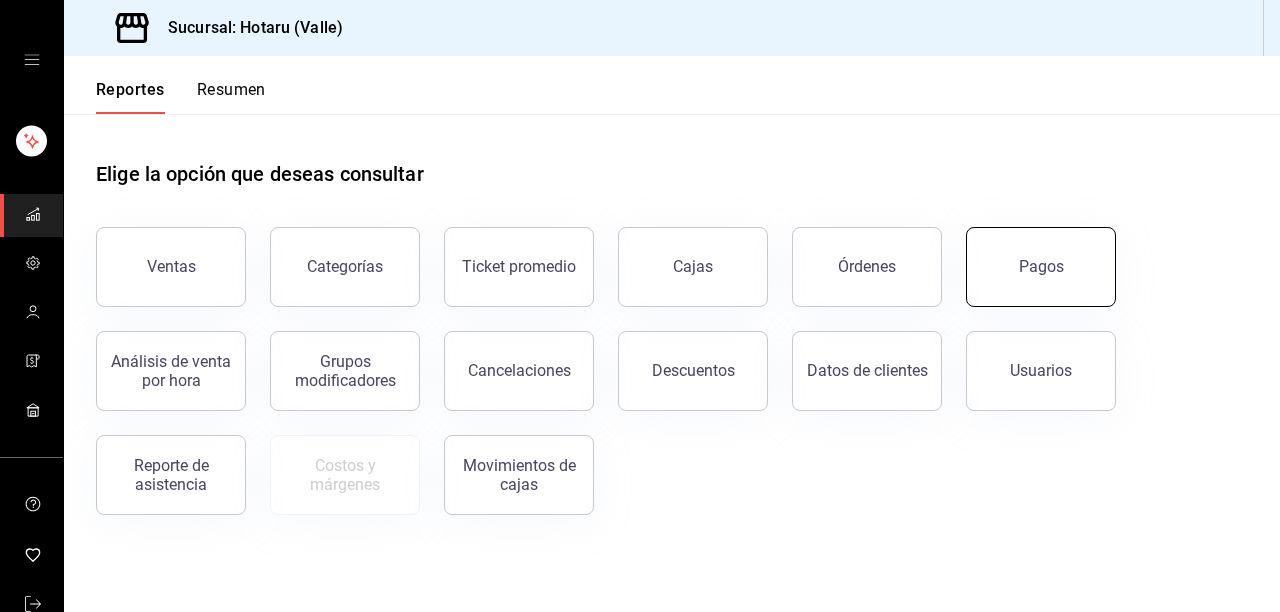 click on "Pagos" at bounding box center [1041, 267] 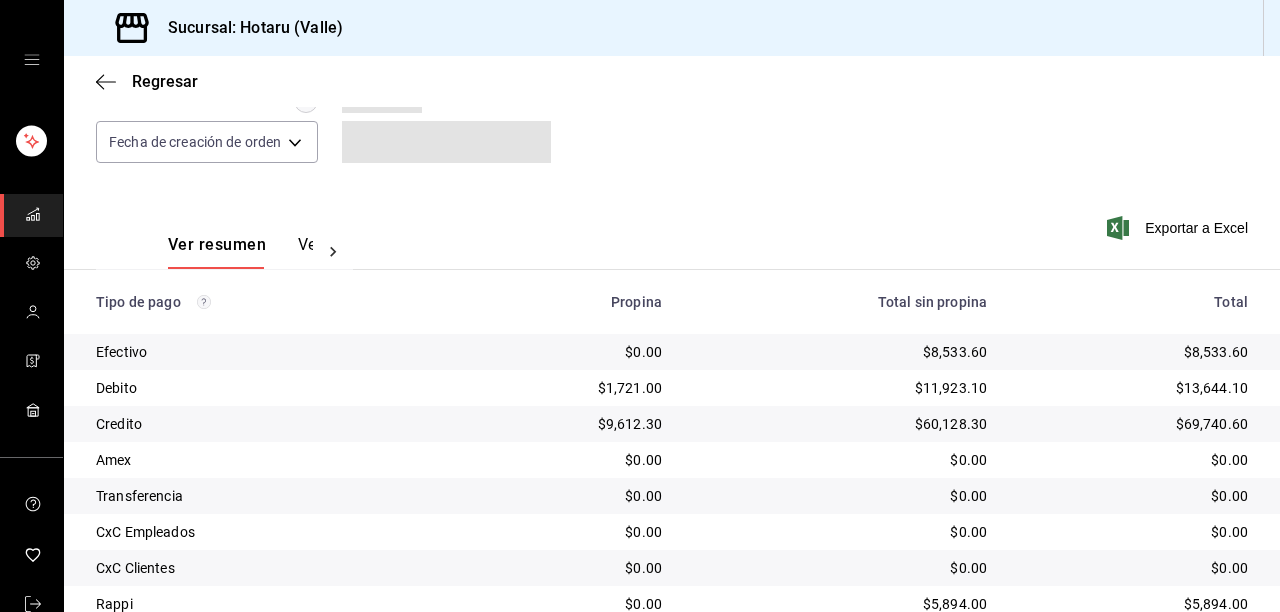 scroll, scrollTop: 307, scrollLeft: 0, axis: vertical 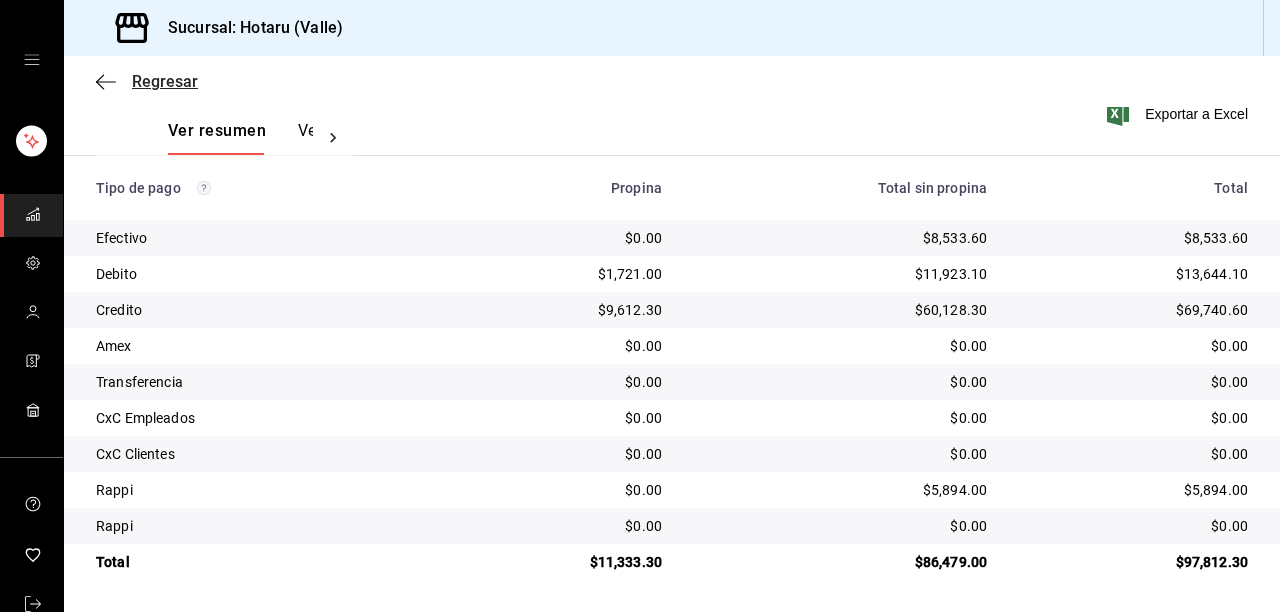 click 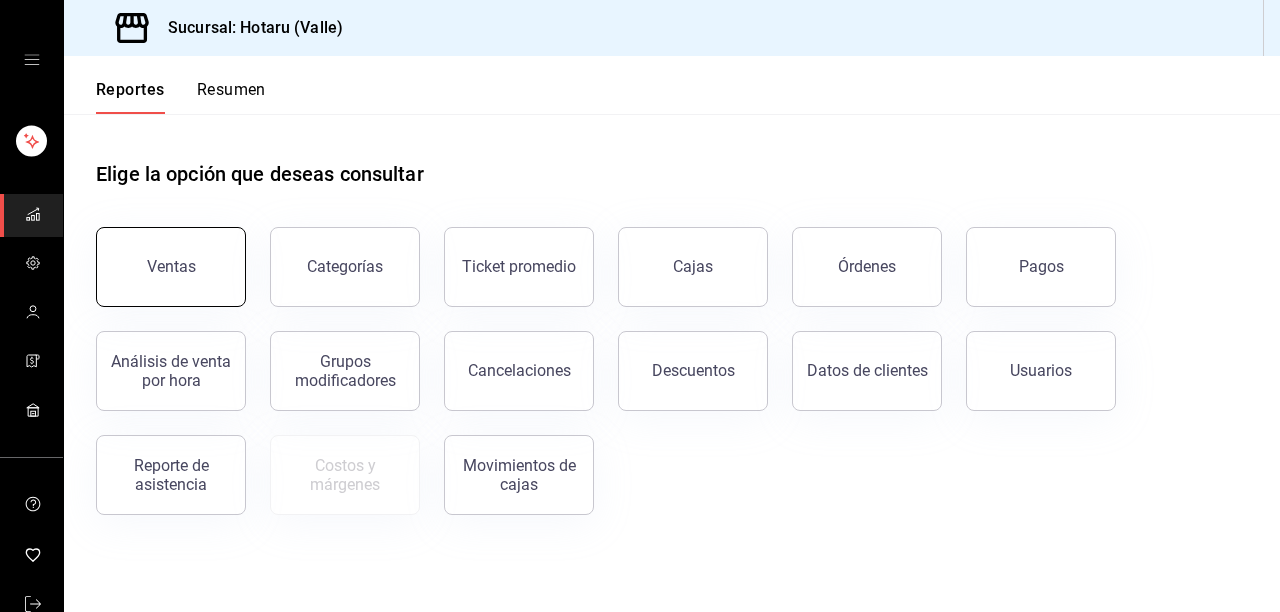 click on "Ventas" at bounding box center [171, 267] 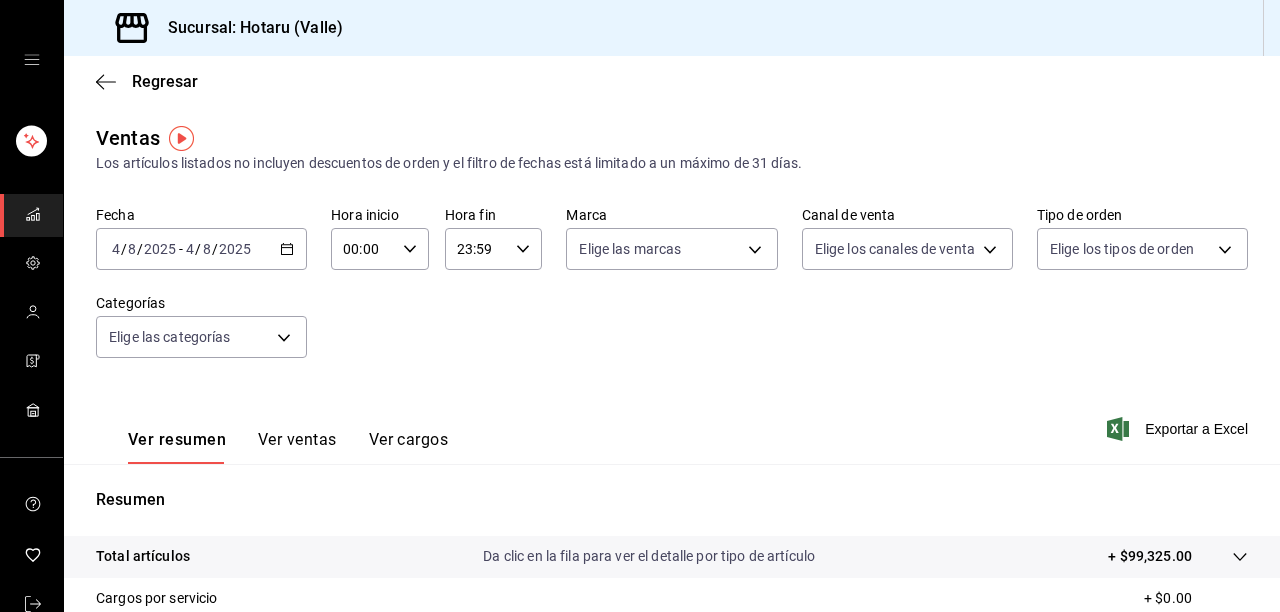 click on "Ver ventas" at bounding box center [297, 447] 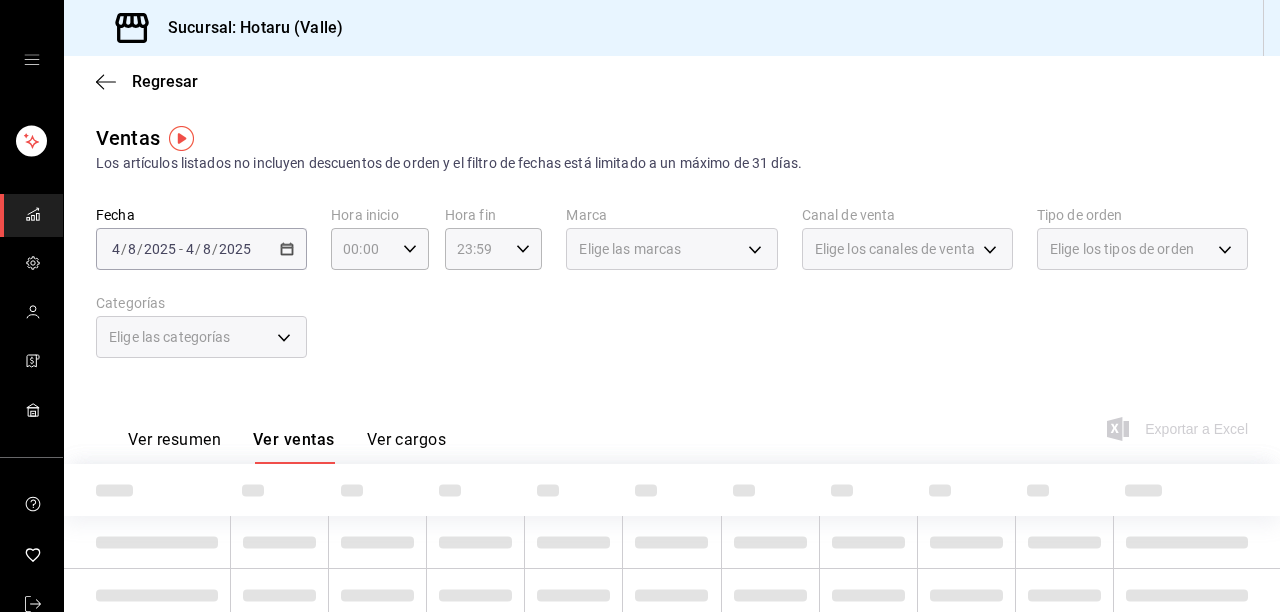 click on "Ver cargos" at bounding box center [407, 447] 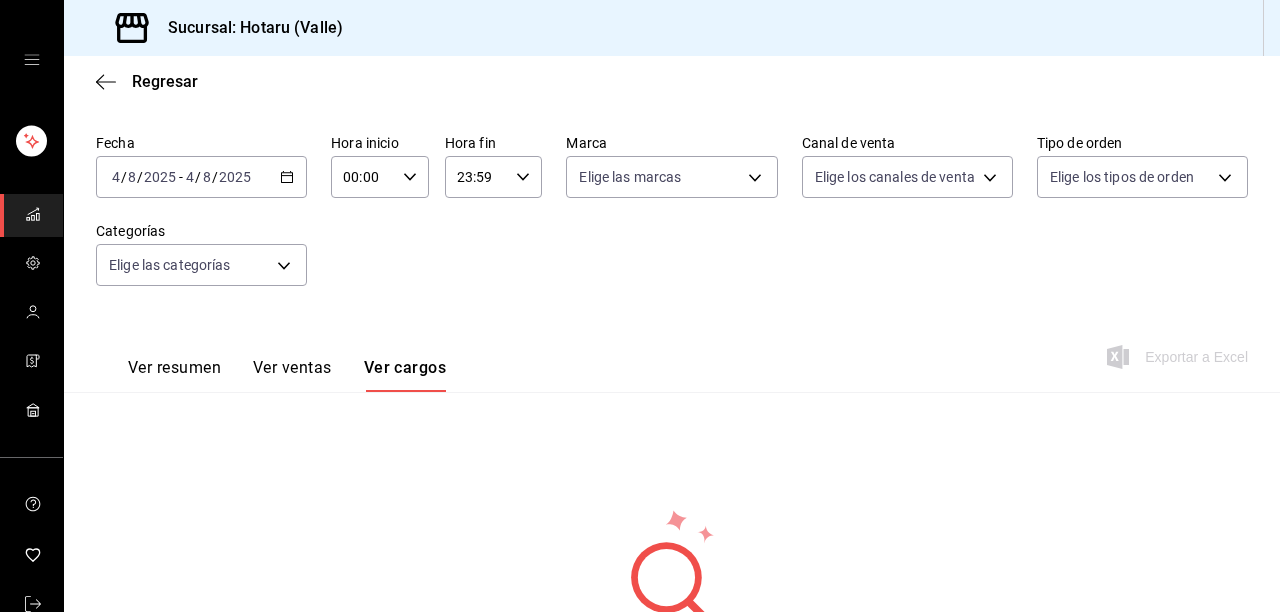 scroll, scrollTop: 62, scrollLeft: 0, axis: vertical 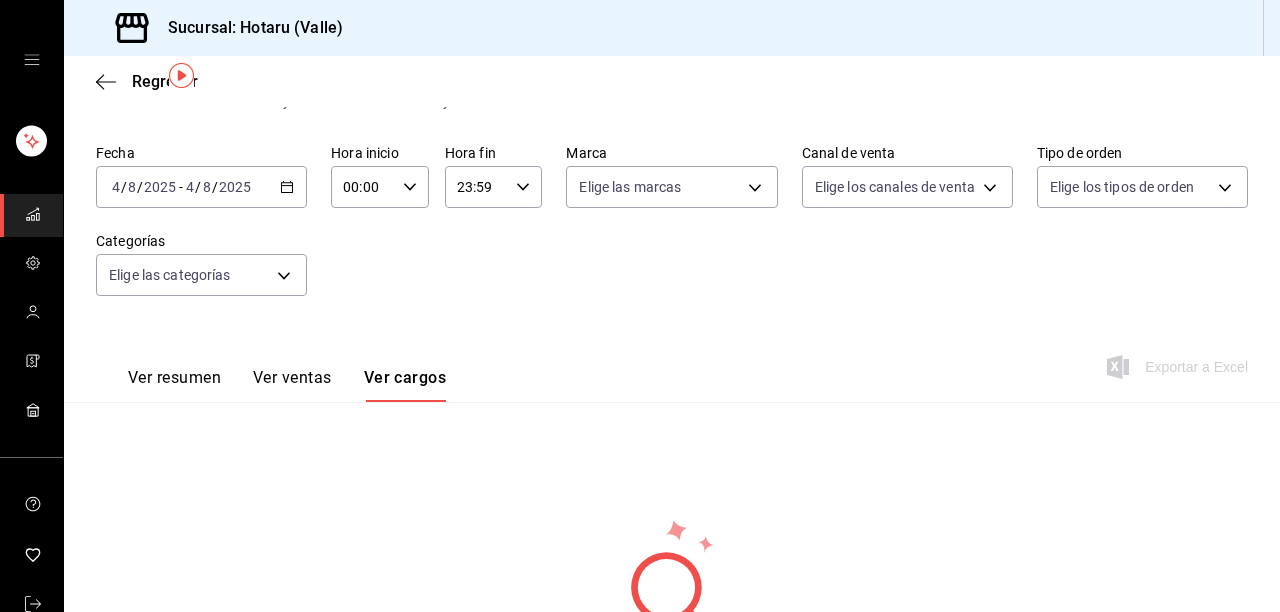 click 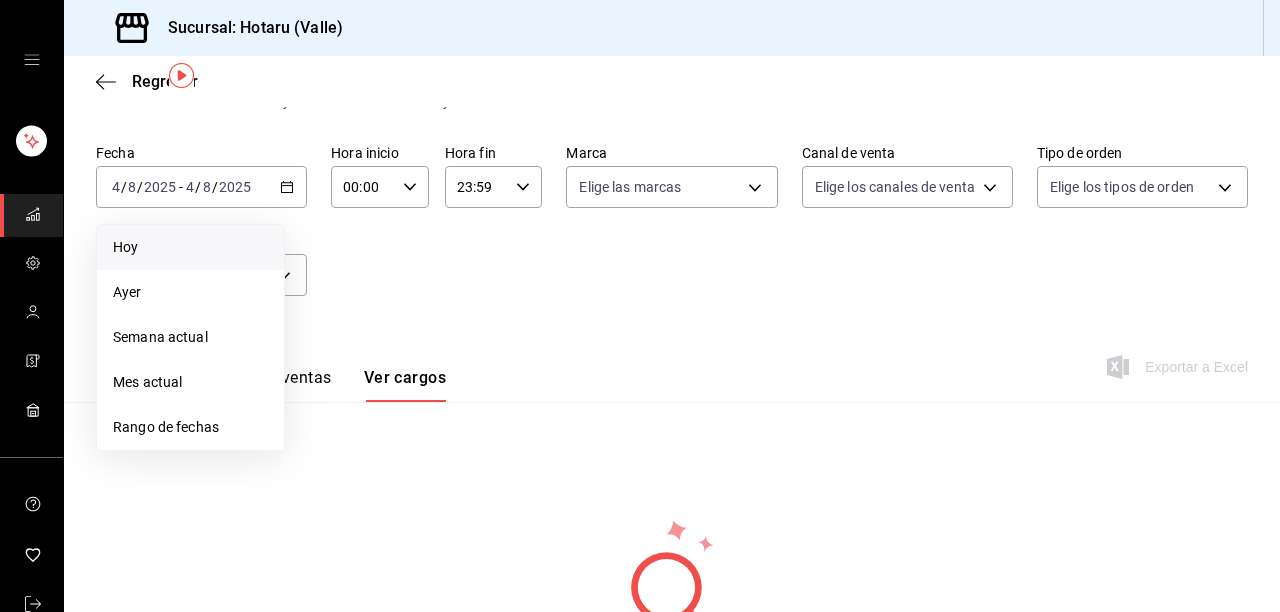 click on "Hoy" at bounding box center [190, 247] 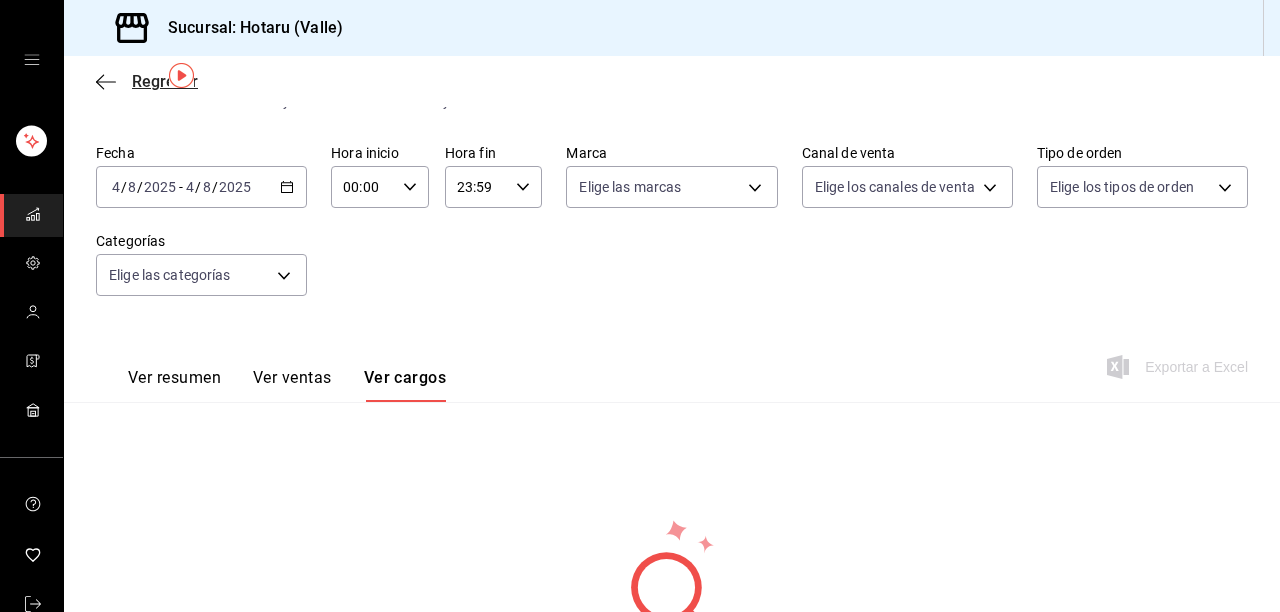 click 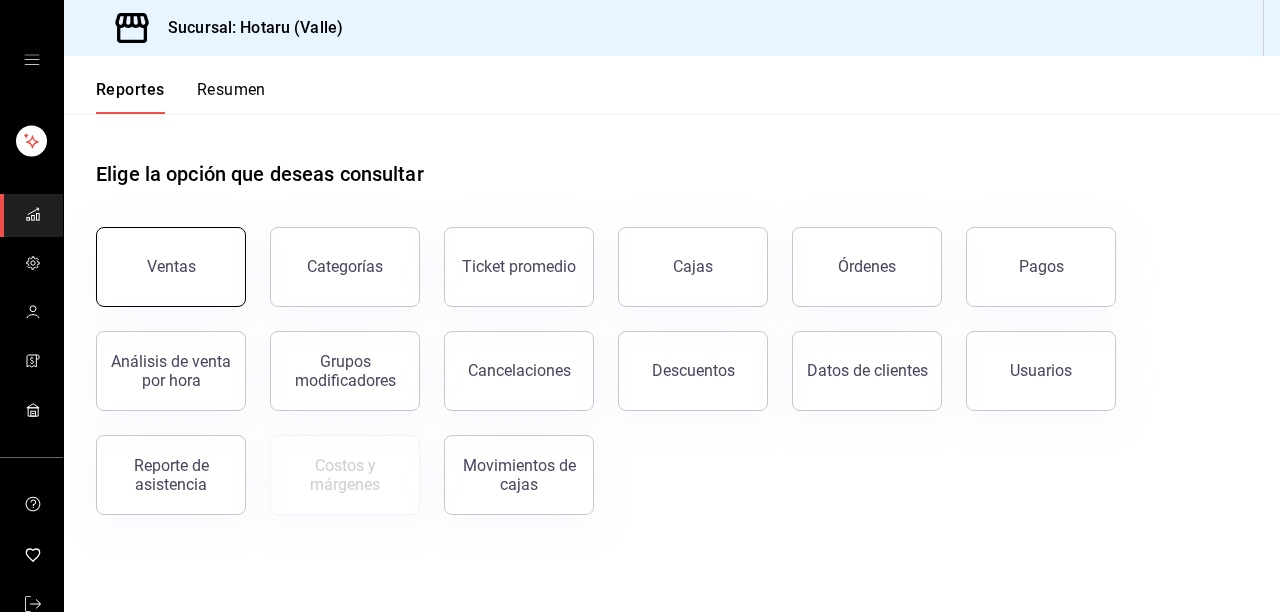 click on "Ventas" at bounding box center (171, 267) 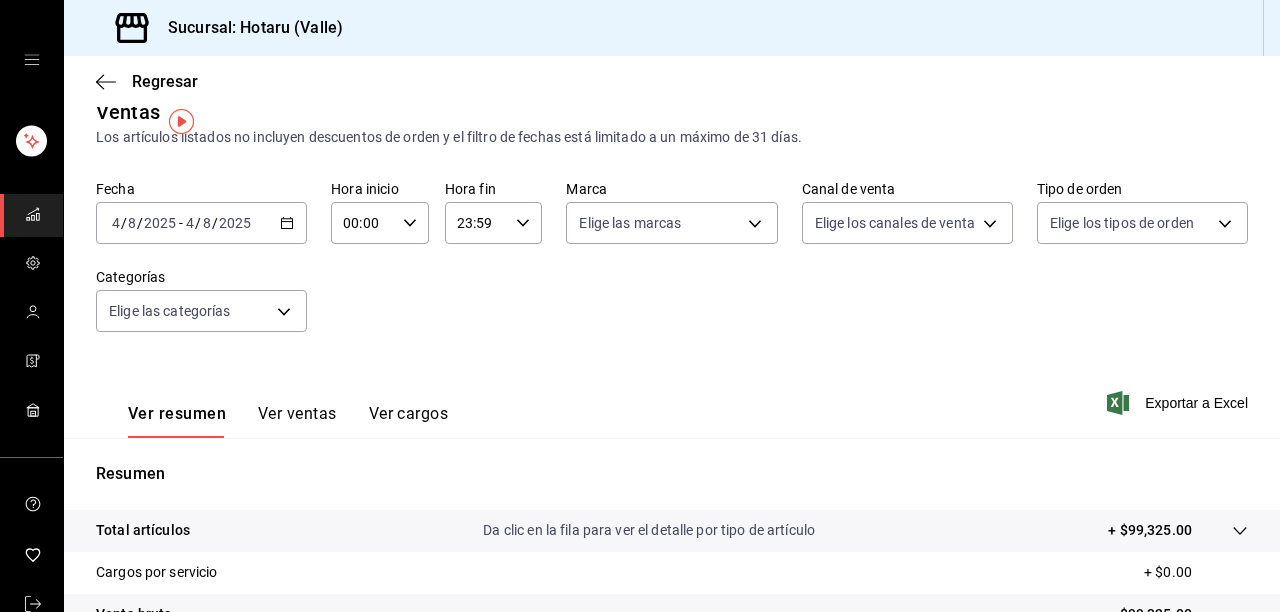 scroll, scrollTop: 0, scrollLeft: 0, axis: both 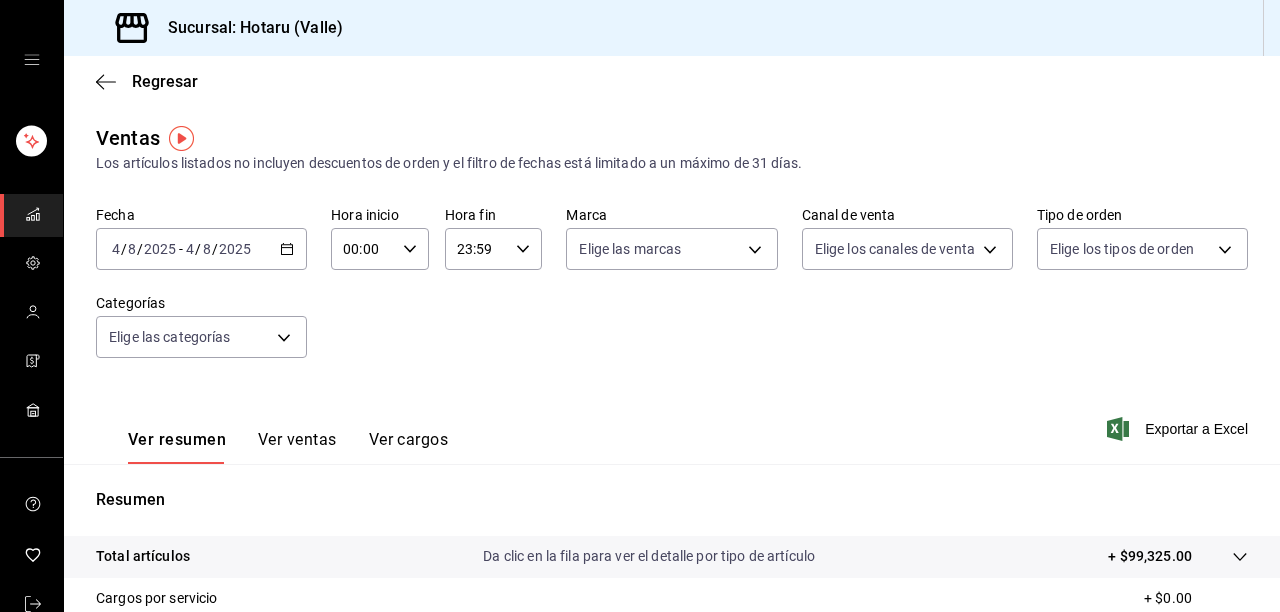 click on "Ver ventas" at bounding box center (297, 447) 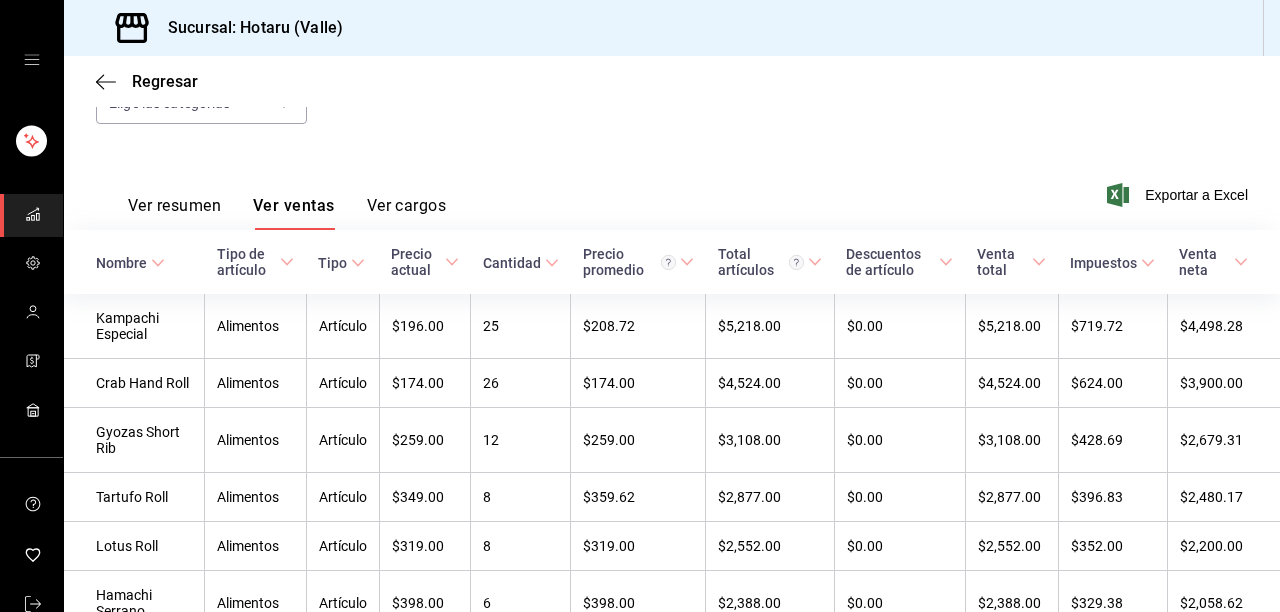 scroll, scrollTop: 0, scrollLeft: 0, axis: both 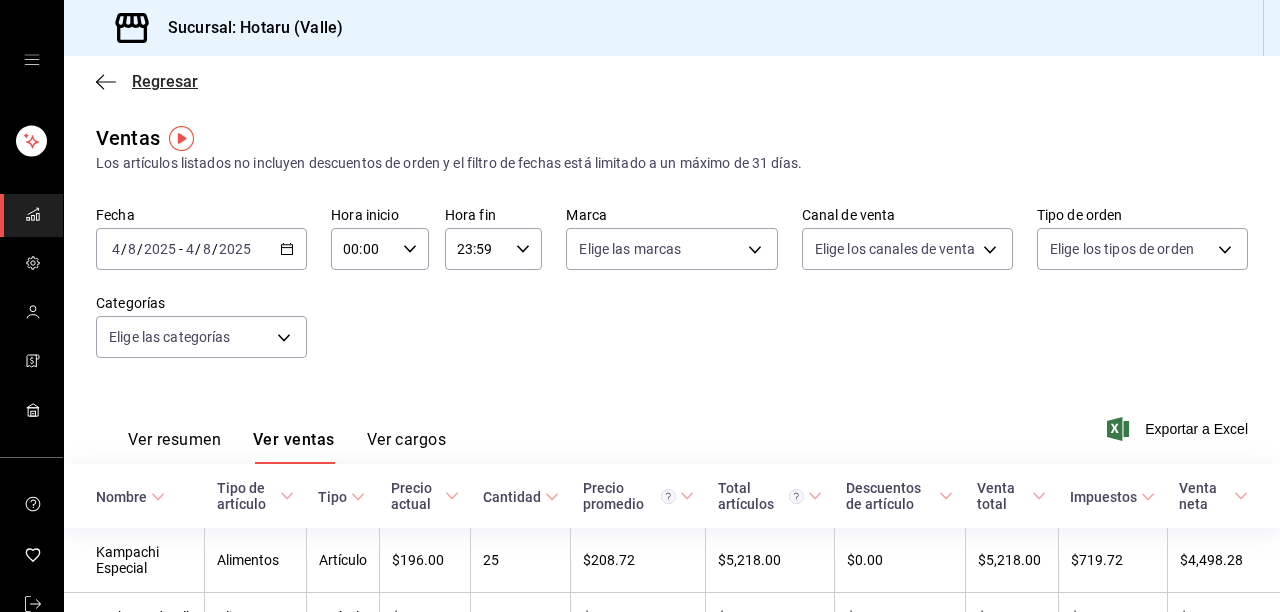 click 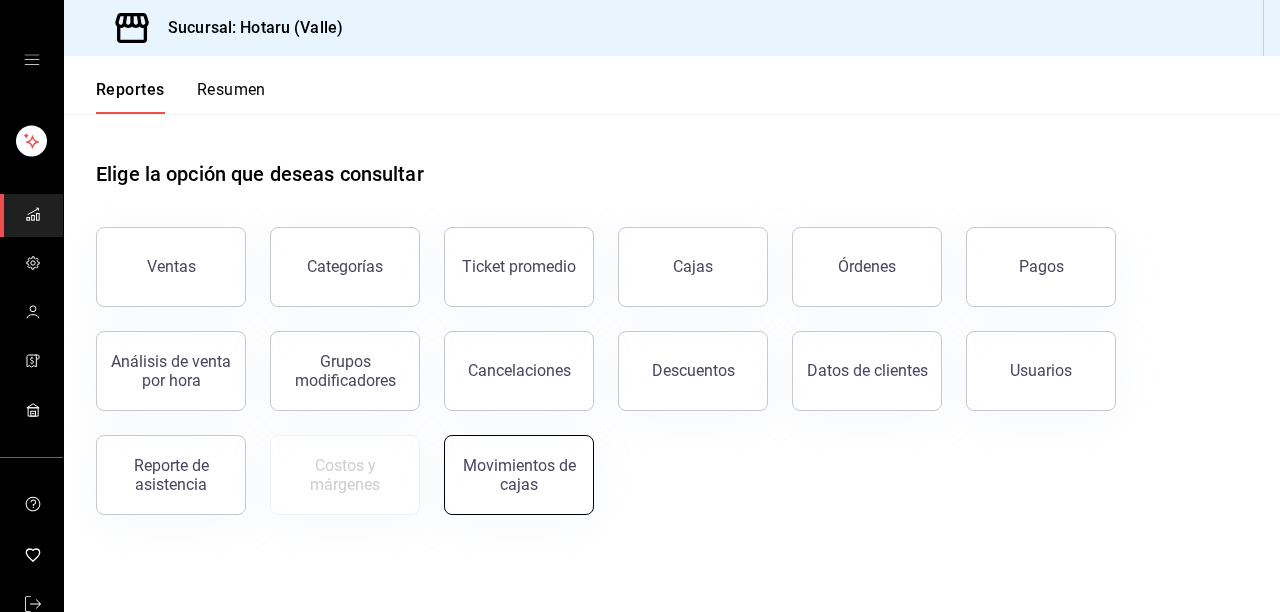 click on "Movimientos de cajas" at bounding box center [519, 475] 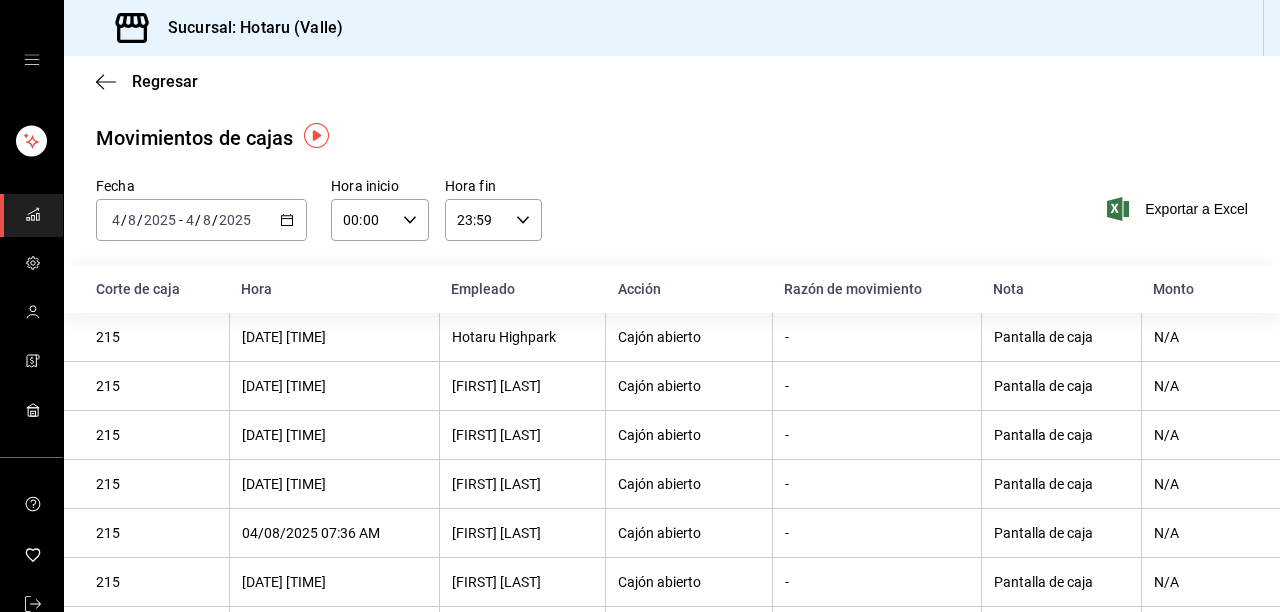 scroll, scrollTop: 57, scrollLeft: 0, axis: vertical 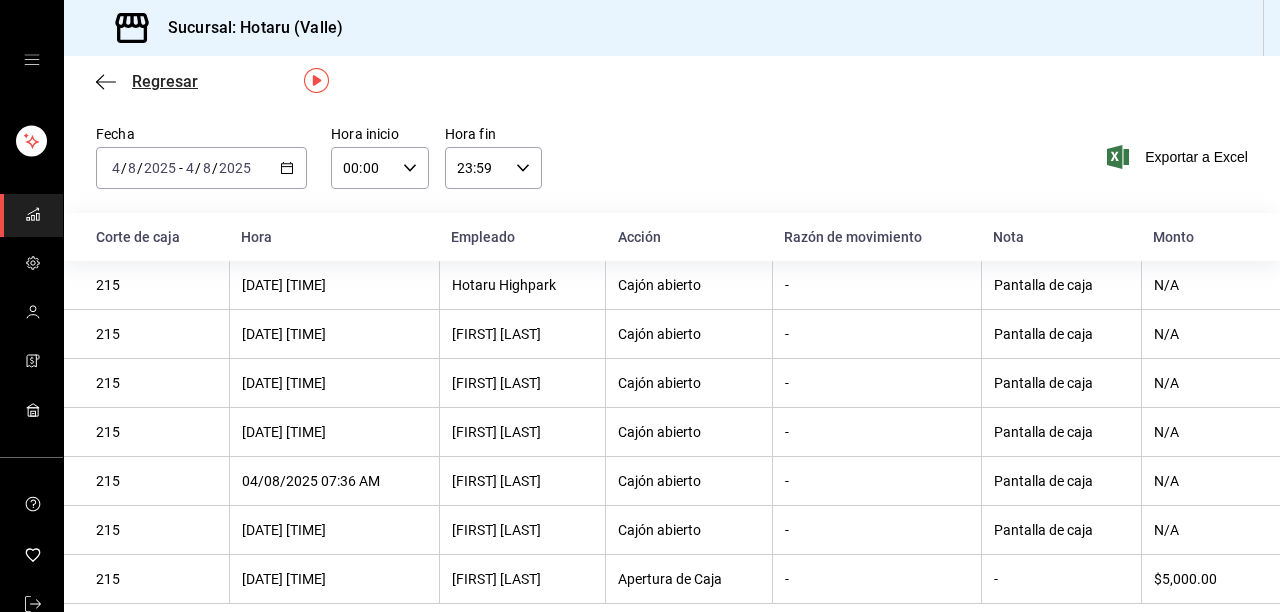 click 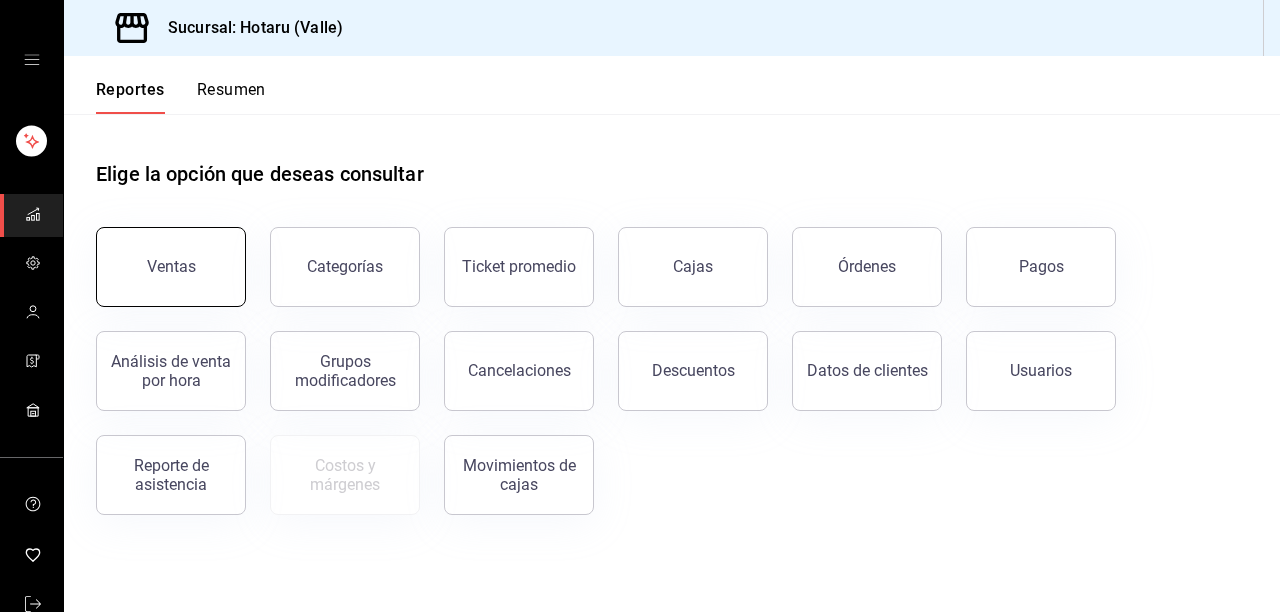 click on "Ventas" at bounding box center (171, 267) 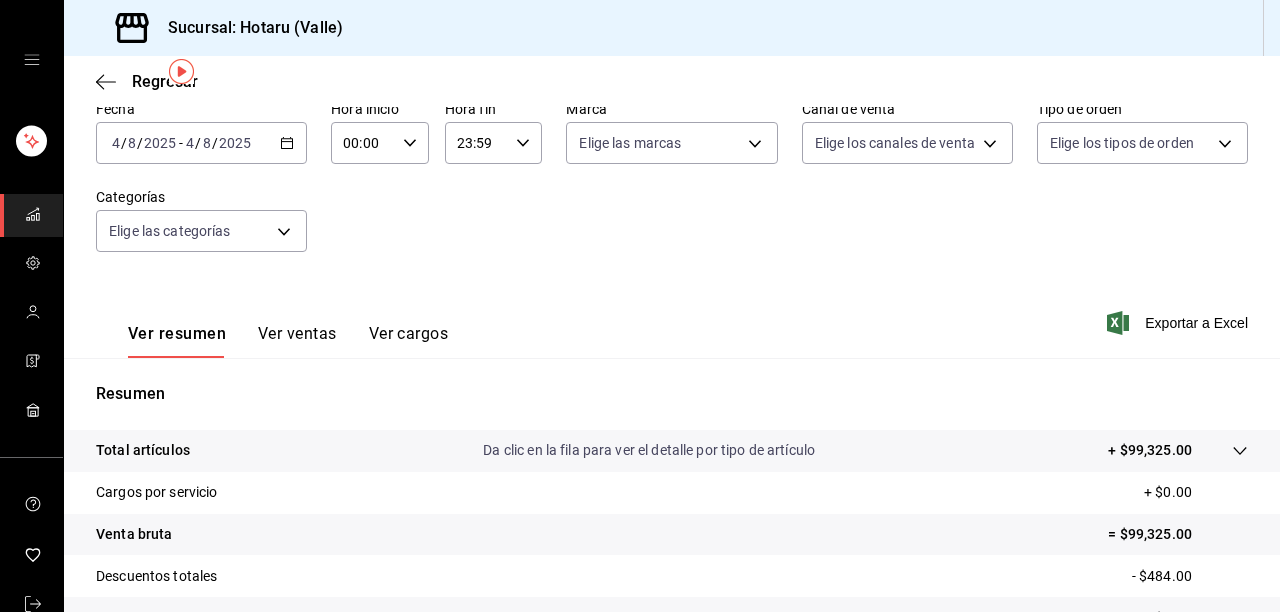 scroll, scrollTop: 0, scrollLeft: 0, axis: both 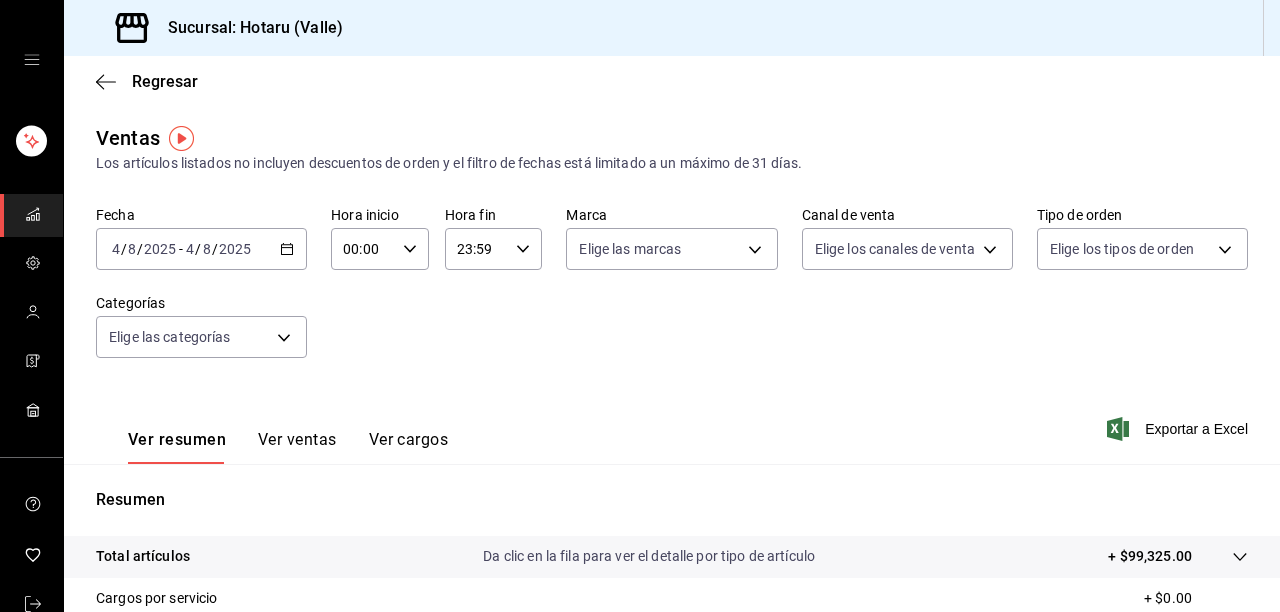 click on "Ver ventas" at bounding box center (297, 447) 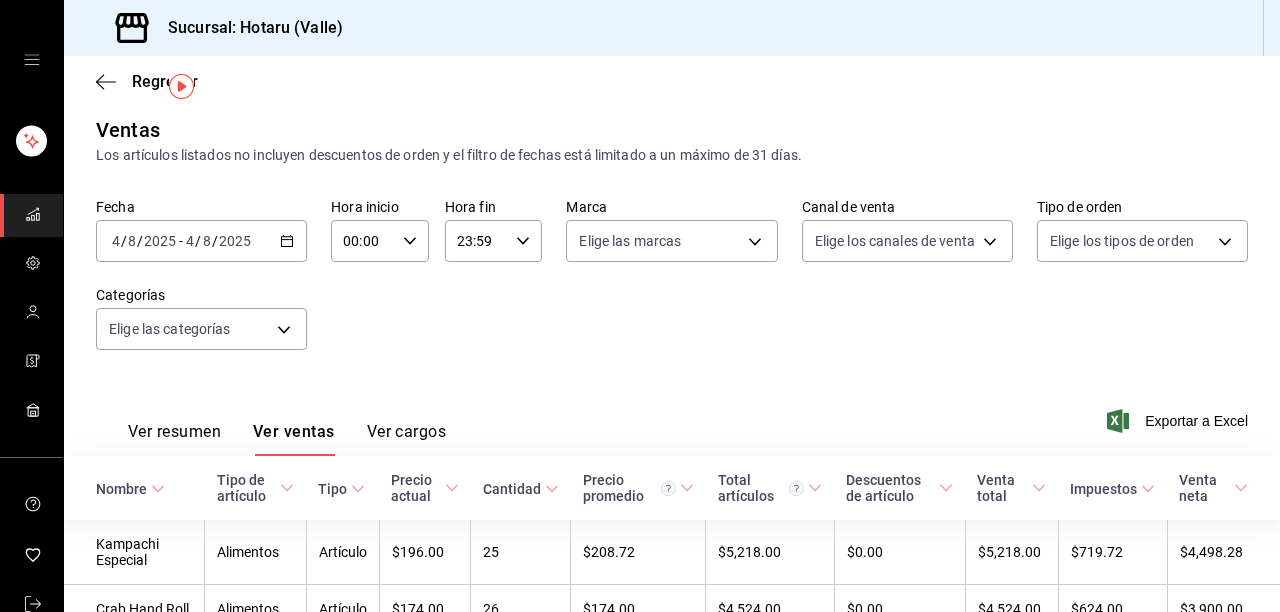 scroll, scrollTop: 0, scrollLeft: 0, axis: both 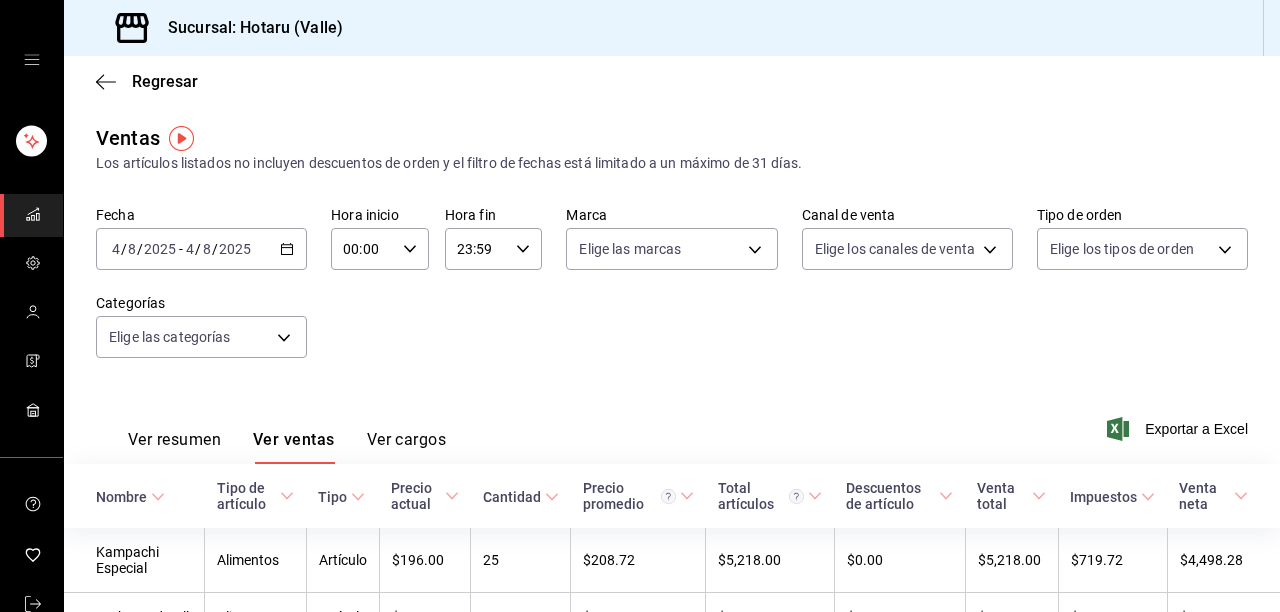 click on "Regresar" at bounding box center [672, 81] 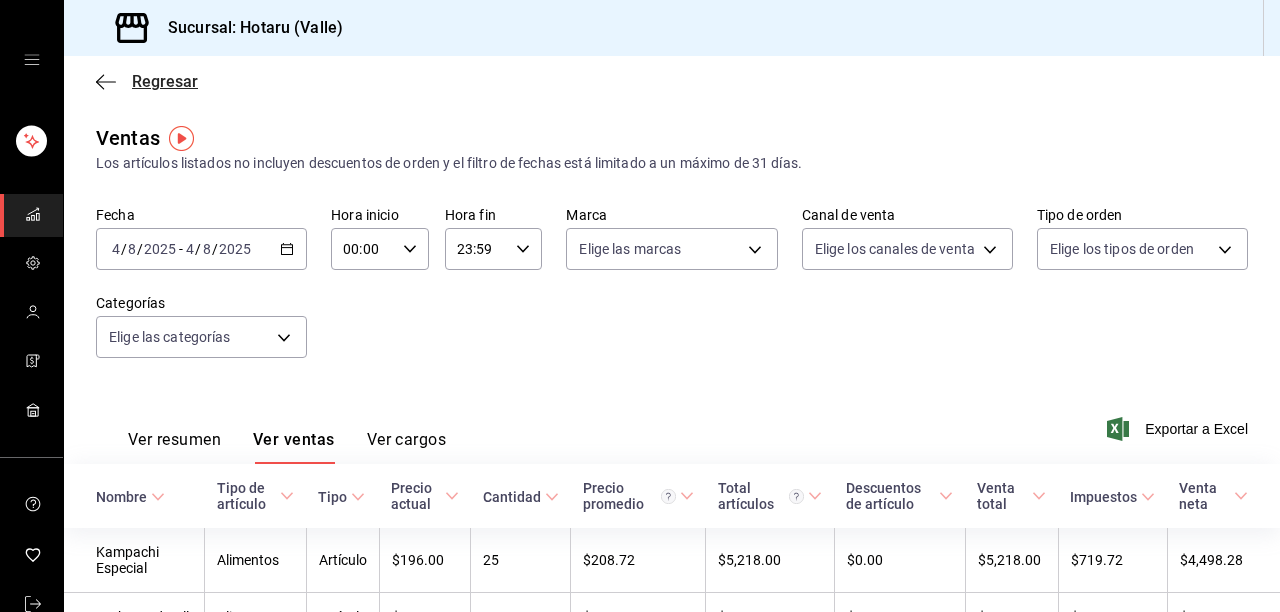 click 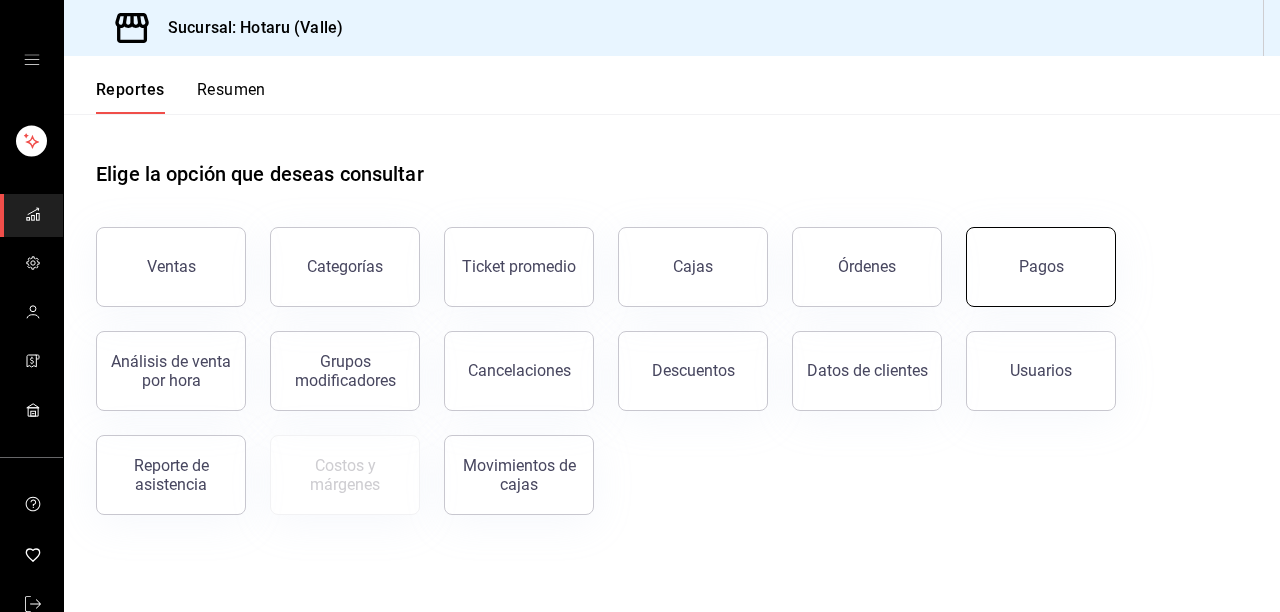 click on "Pagos" at bounding box center [1041, 267] 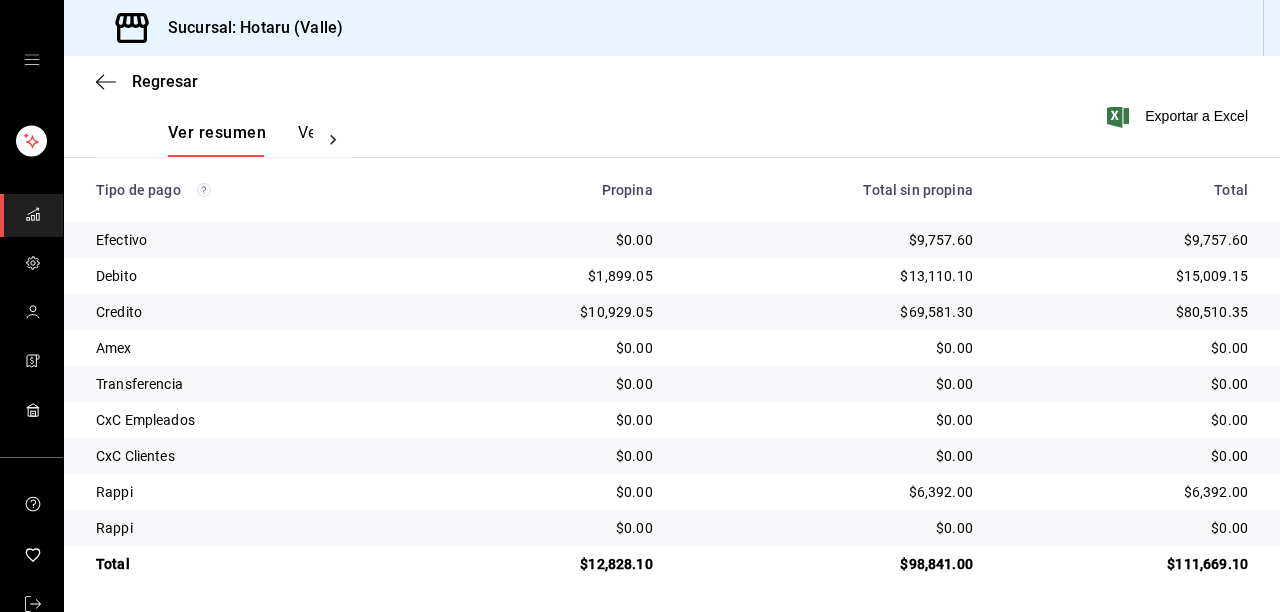 scroll, scrollTop: 307, scrollLeft: 0, axis: vertical 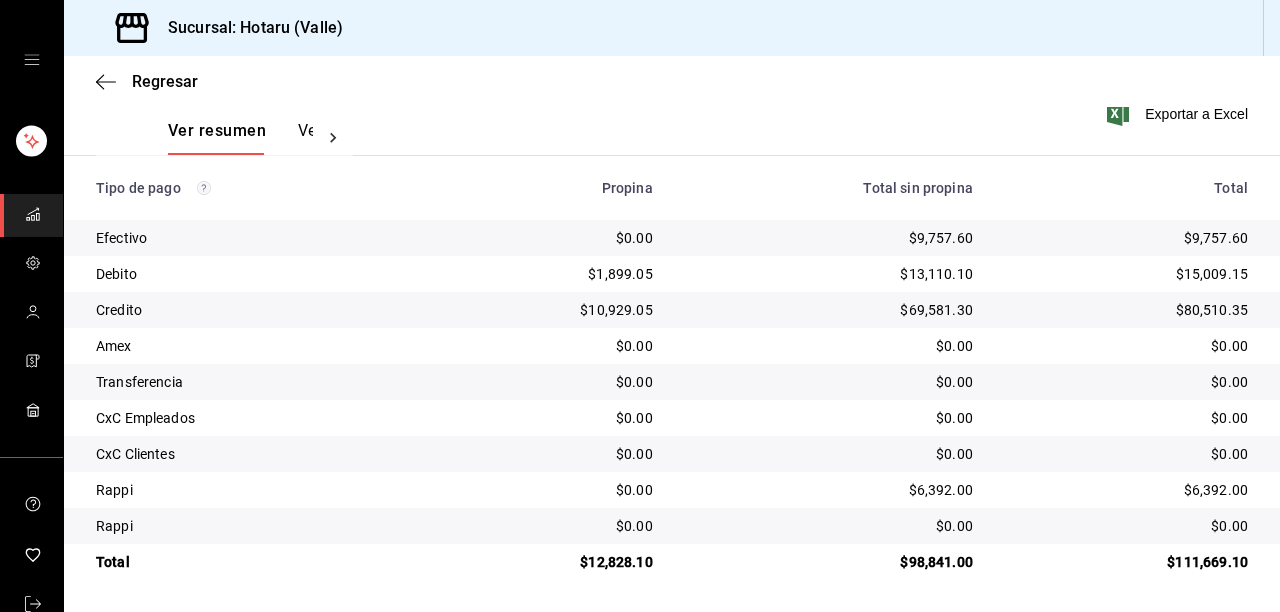click 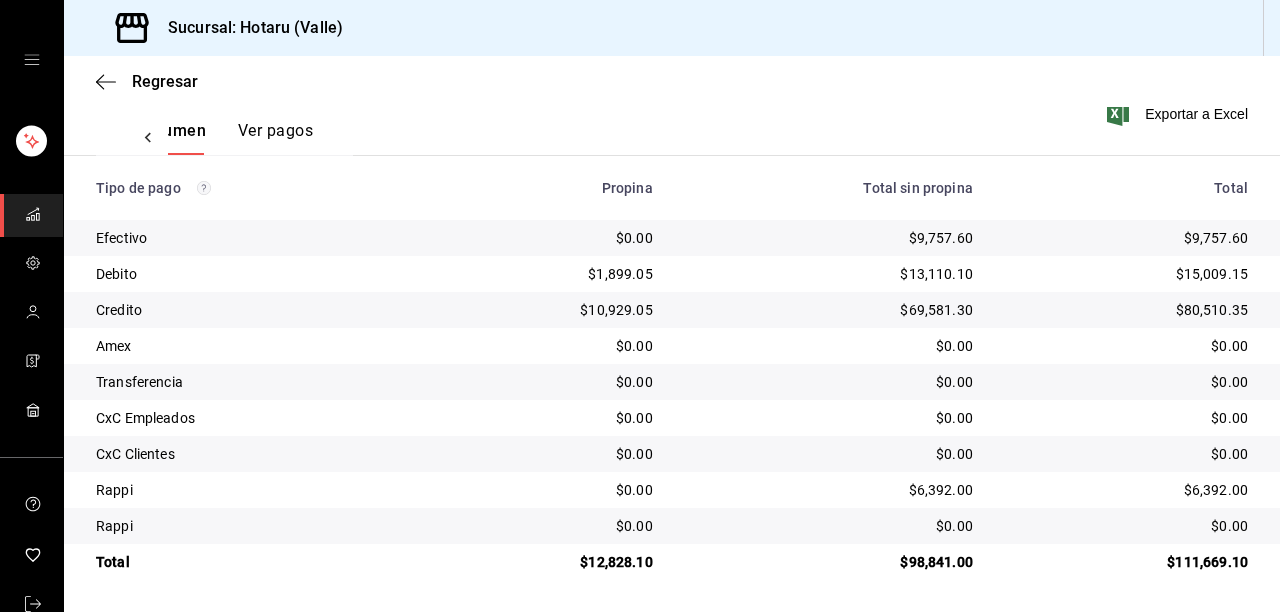 click on "Ver pagos" at bounding box center (275, 138) 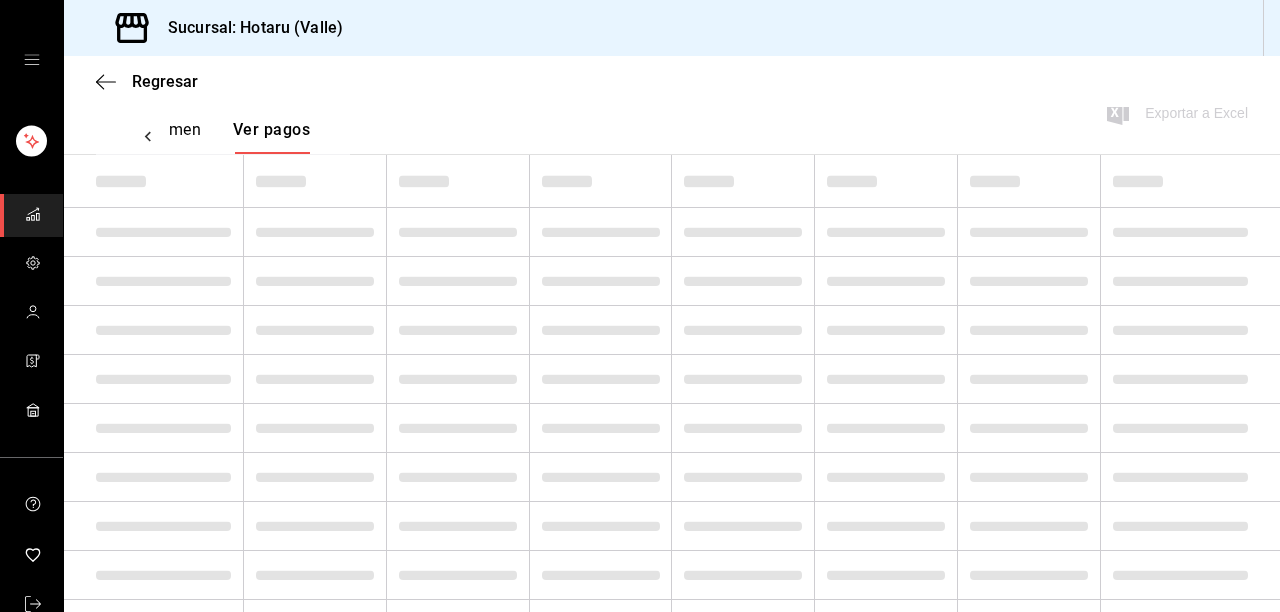 scroll, scrollTop: 0, scrollLeft: 59, axis: horizontal 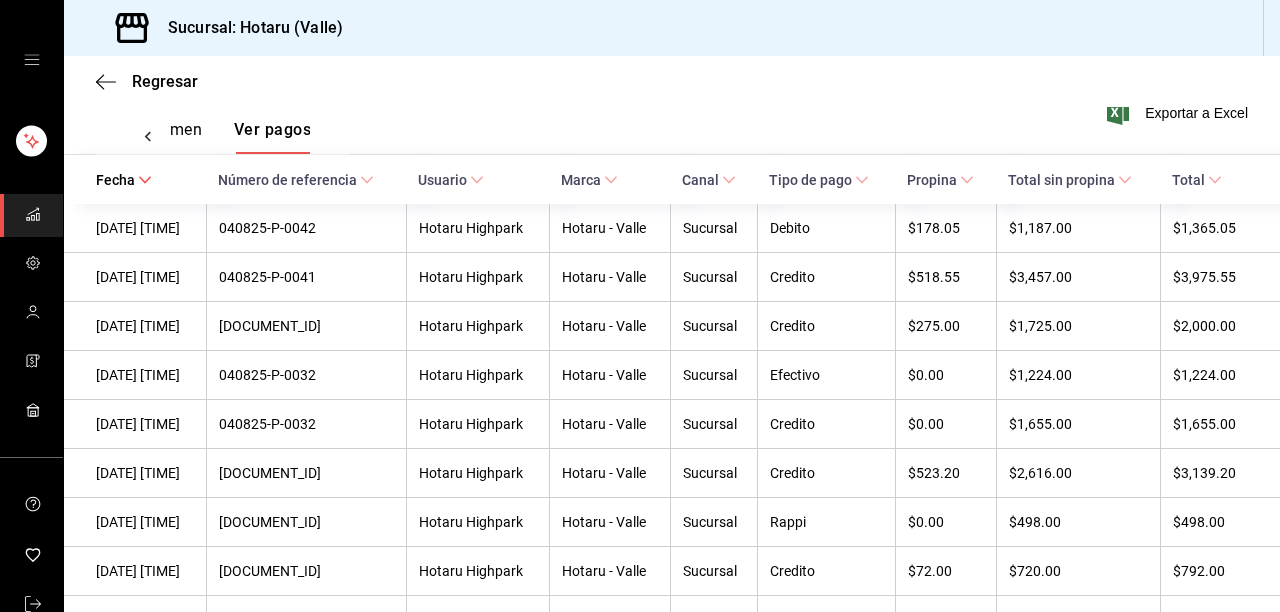 click on "Ver resumen" at bounding box center (155, 137) 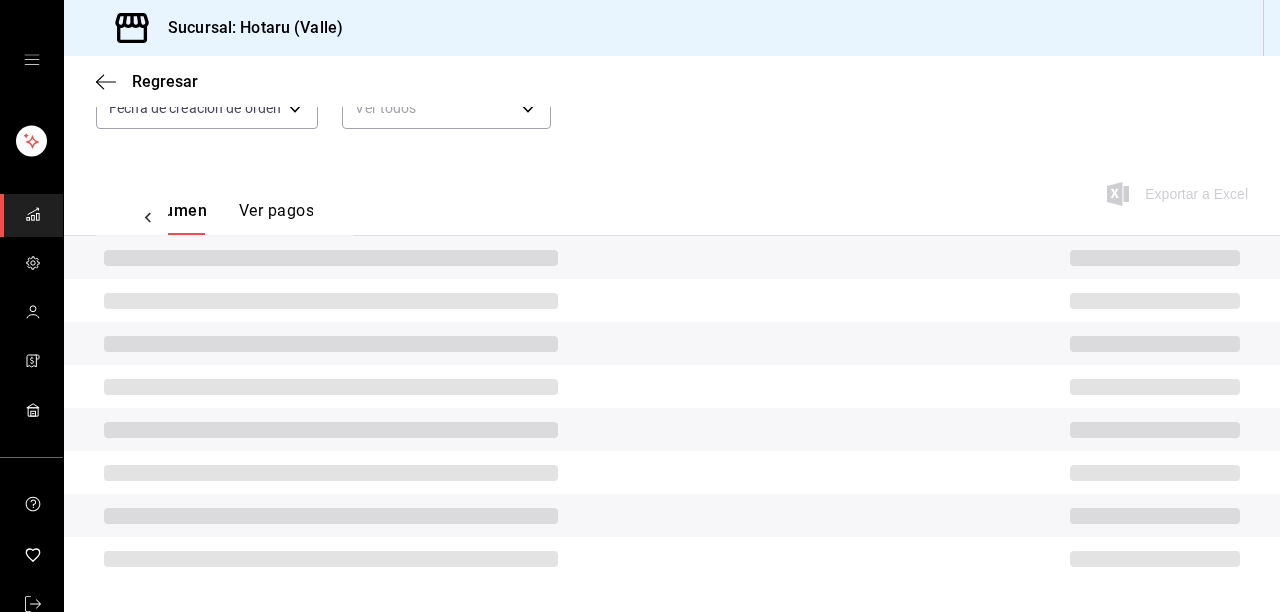 scroll, scrollTop: 226, scrollLeft: 0, axis: vertical 